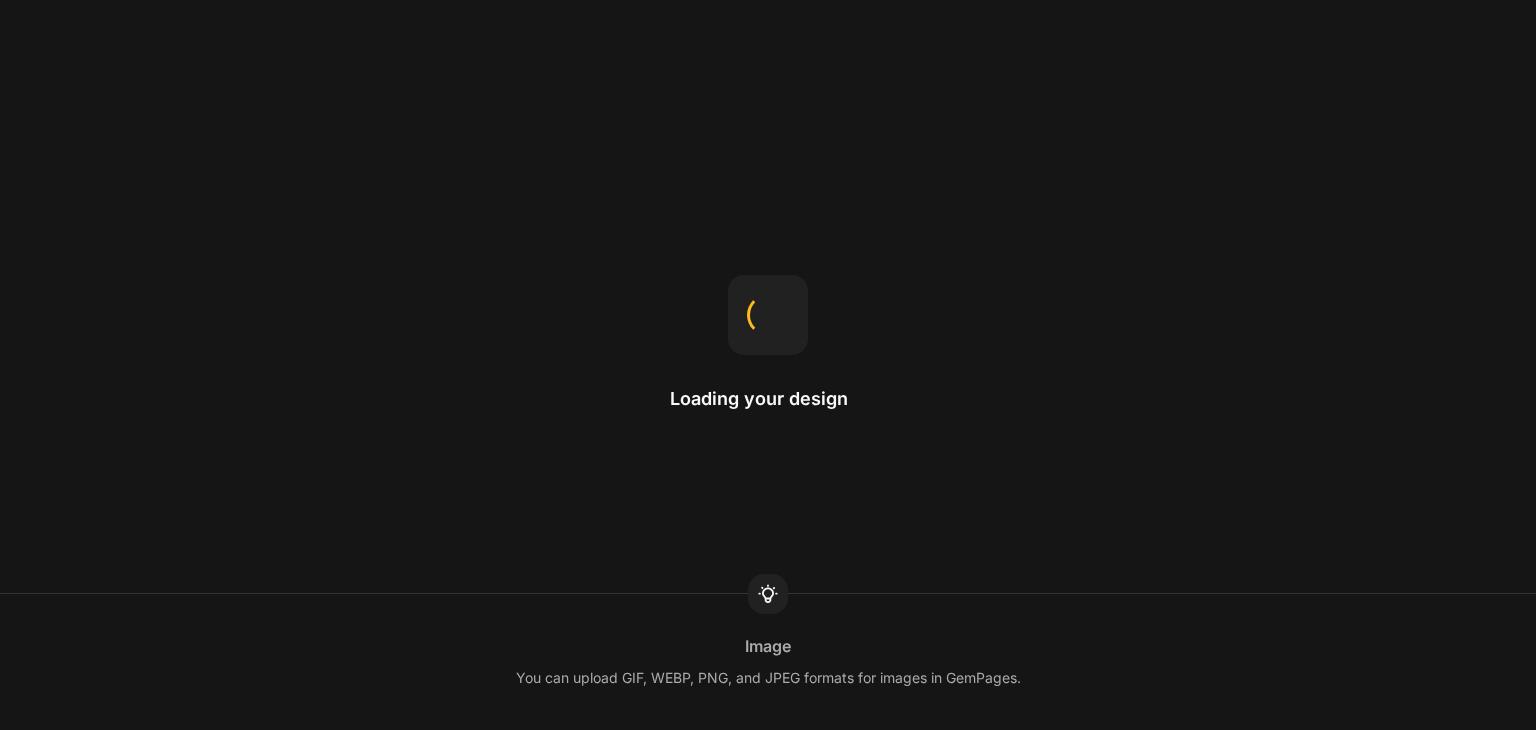 scroll, scrollTop: 0, scrollLeft: 0, axis: both 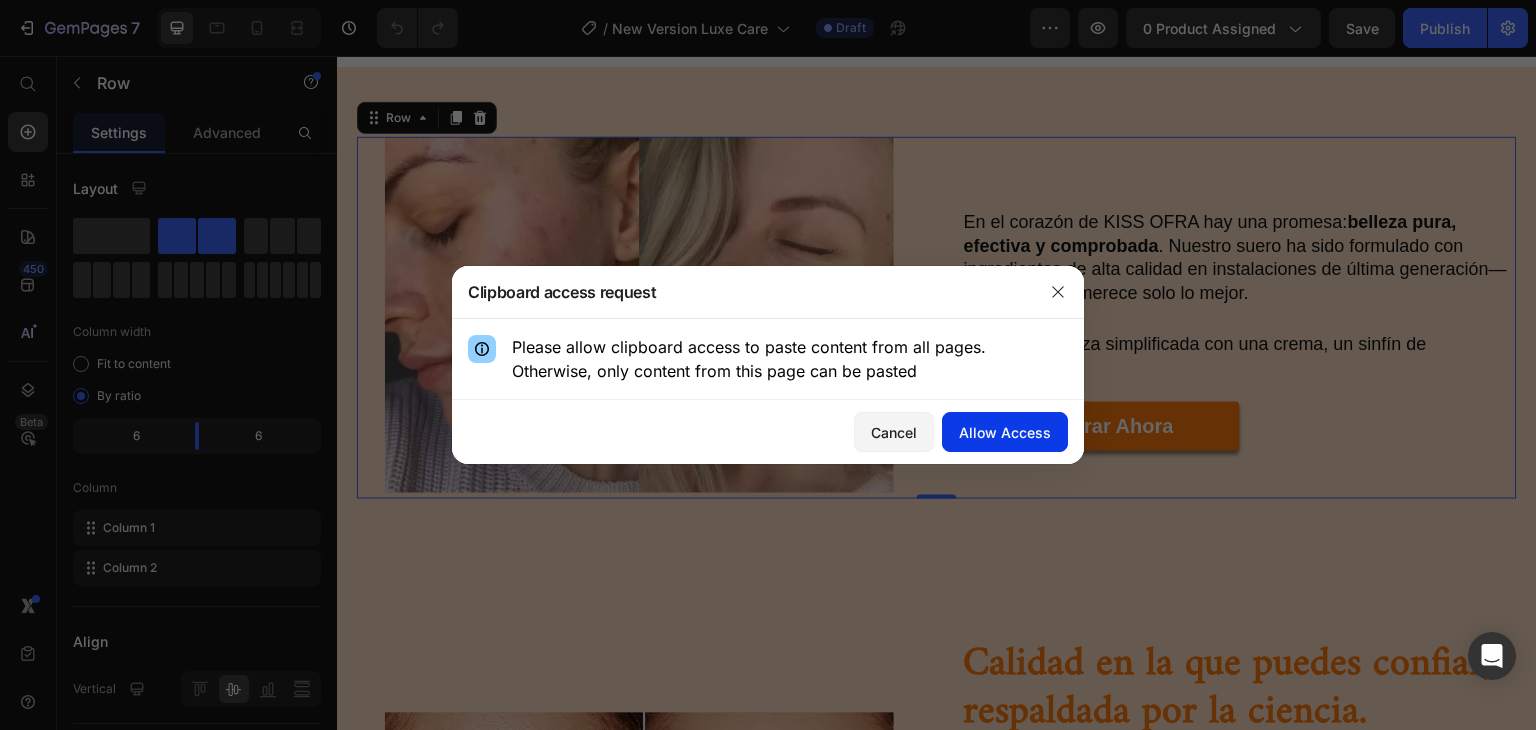 click on "Allow Access" 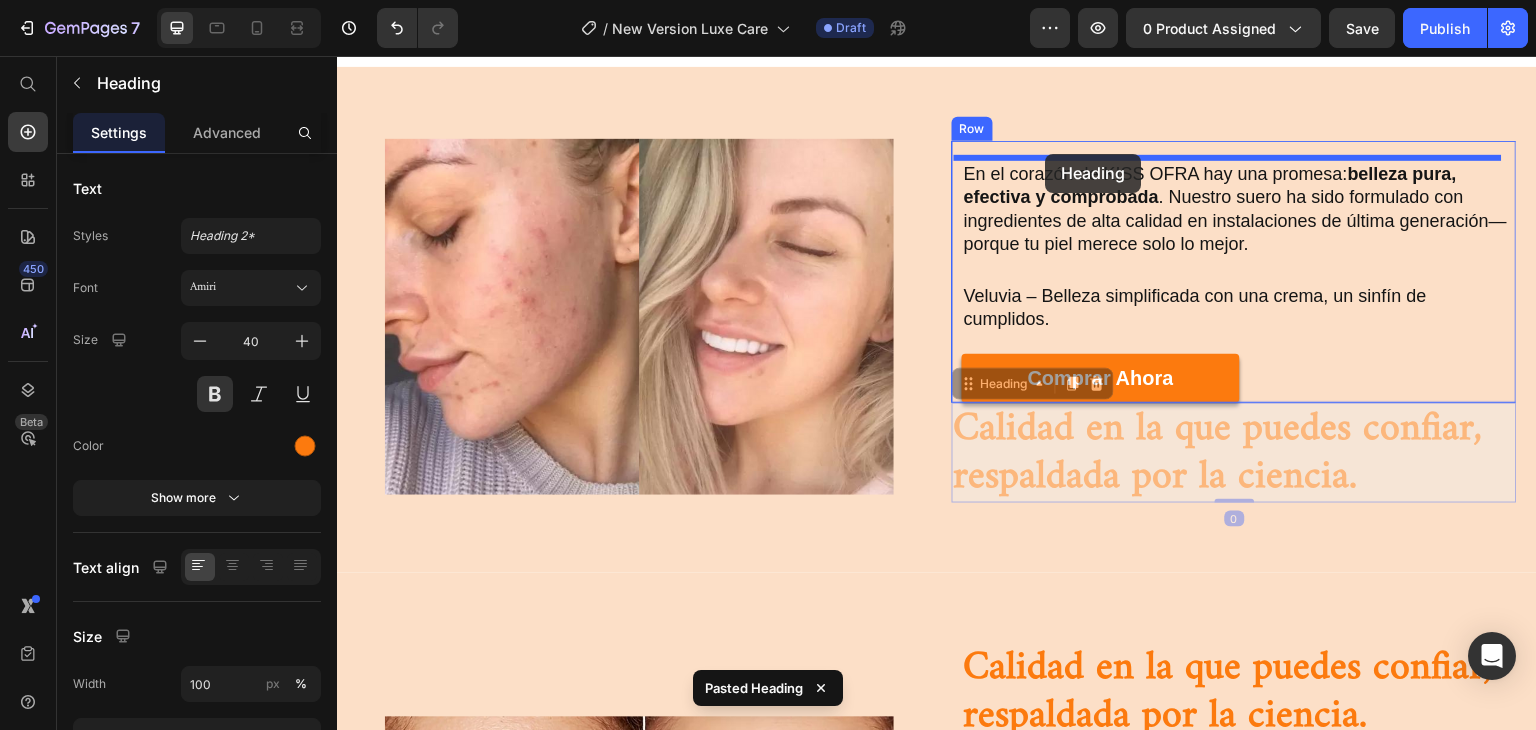 drag, startPoint x: 963, startPoint y: 382, endPoint x: 1046, endPoint y: 154, distance: 242.63759 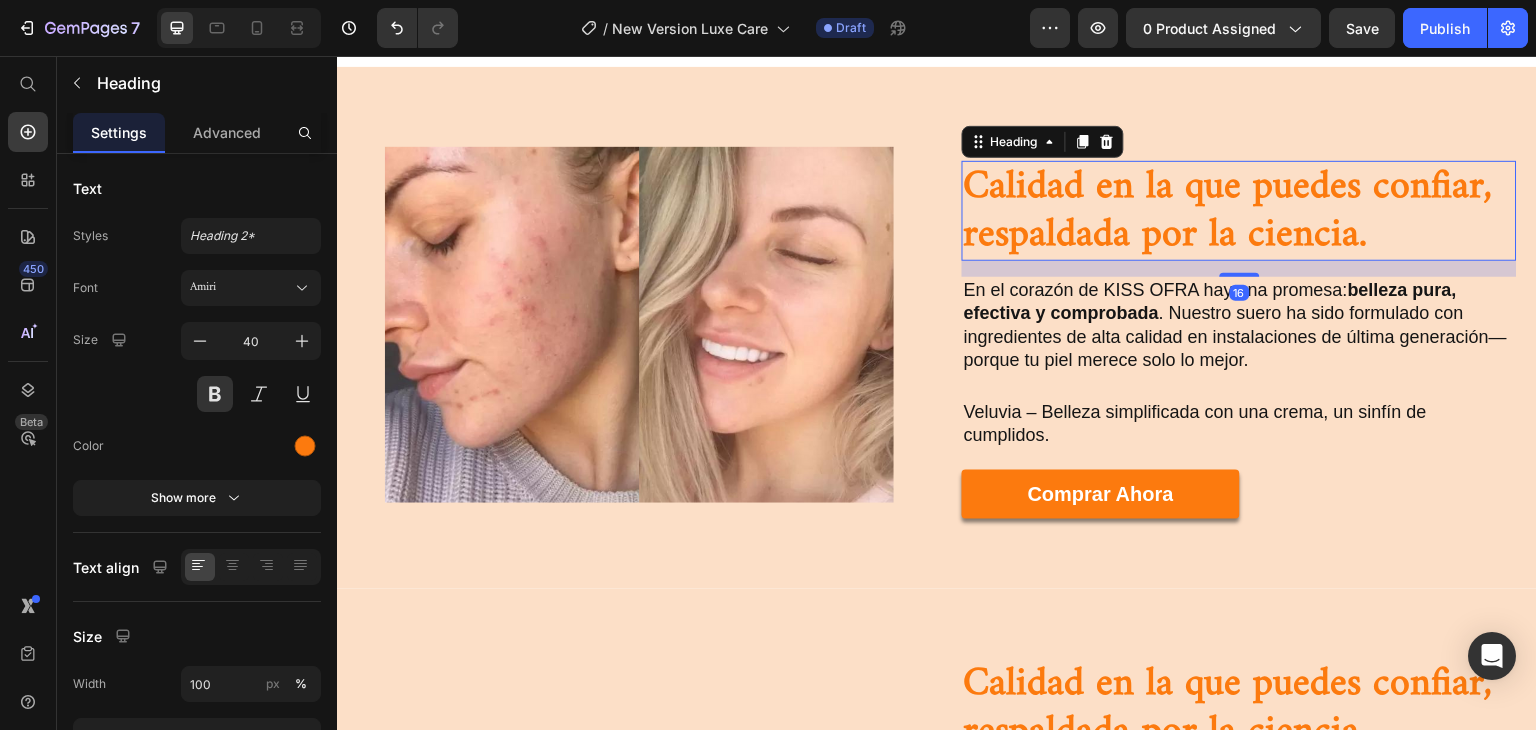 click on "Calidad en la que puedes confiar, respaldada por la ciencia." at bounding box center [1239, 211] 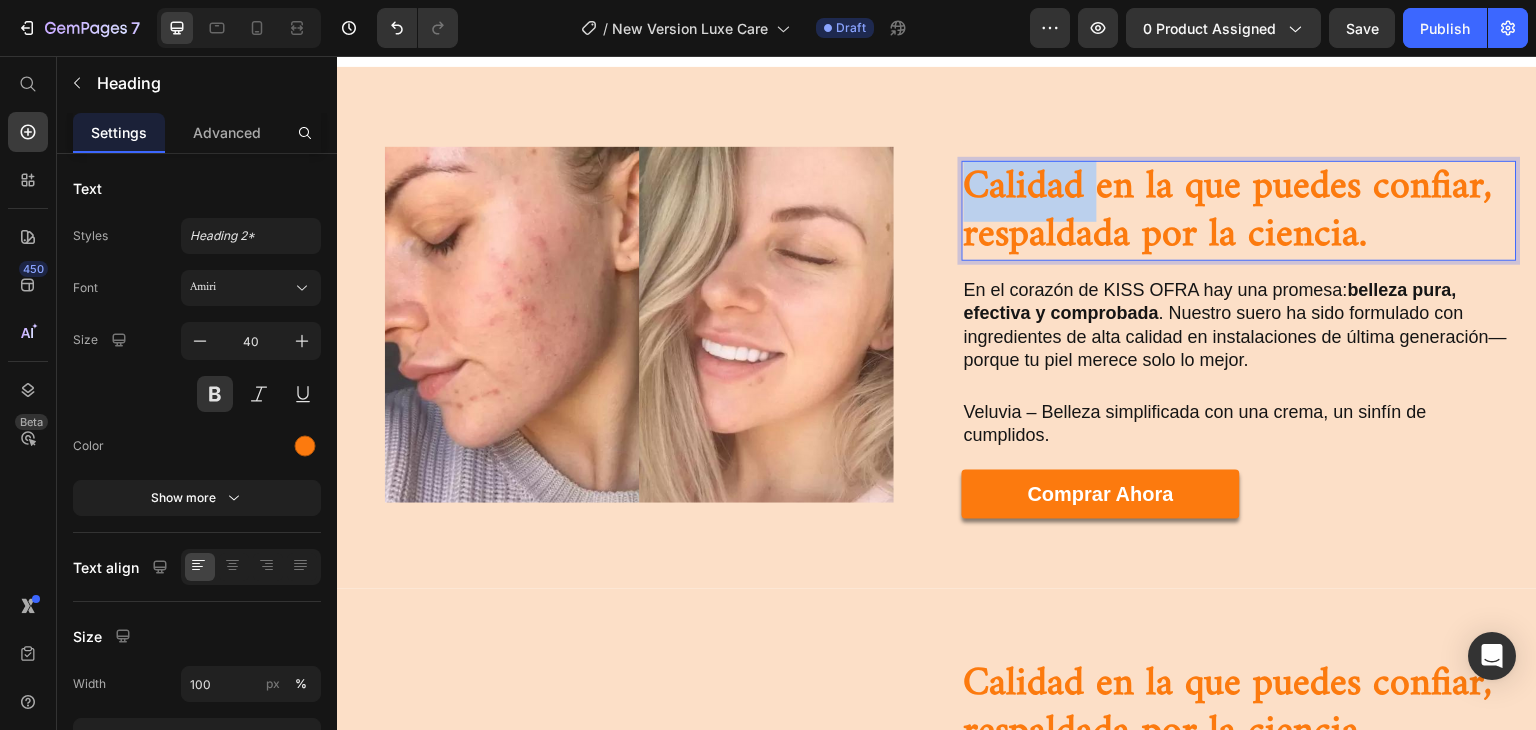 click on "Calidad en la que puedes confiar, respaldada por la ciencia." at bounding box center [1239, 211] 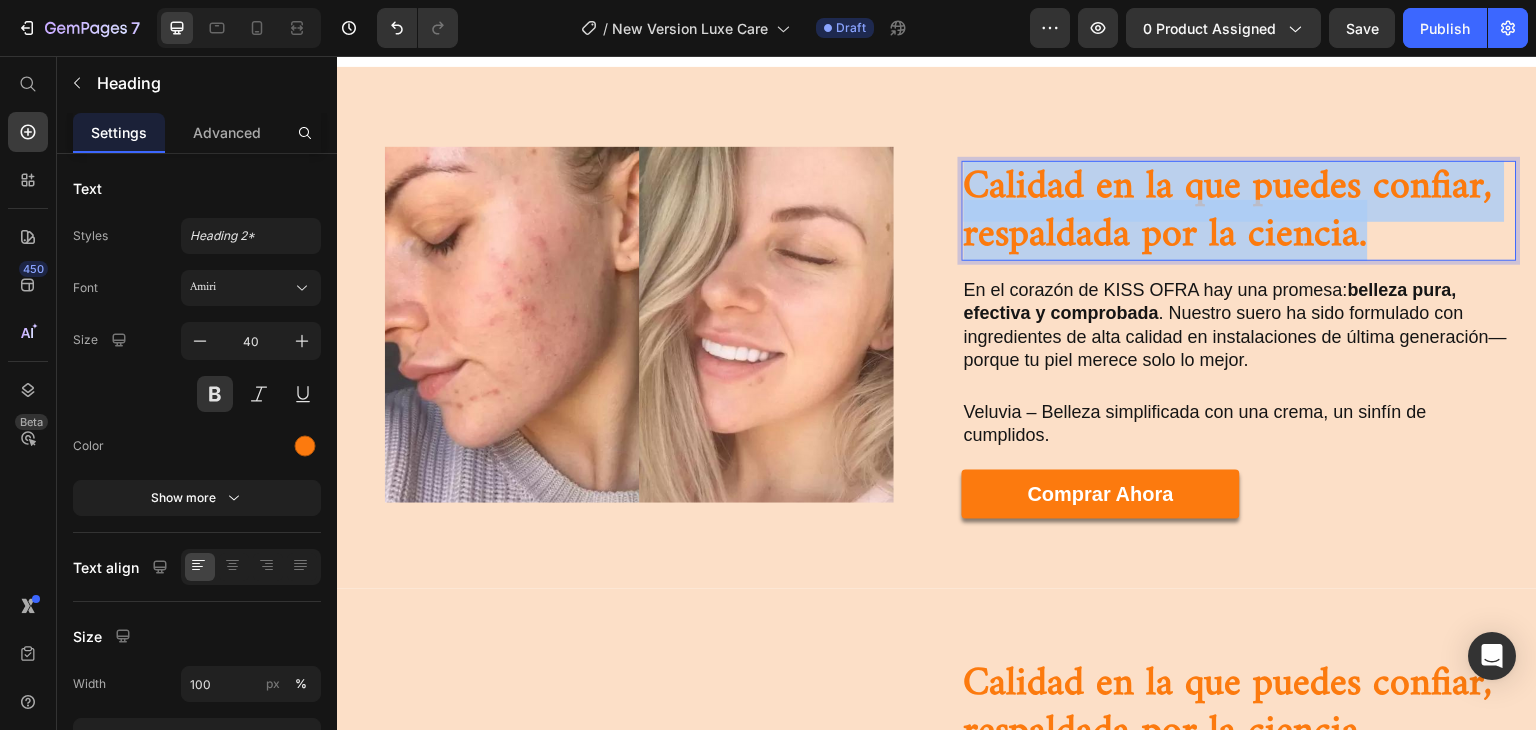 click on "Calidad en la que puedes confiar, respaldada por la ciencia." at bounding box center (1239, 211) 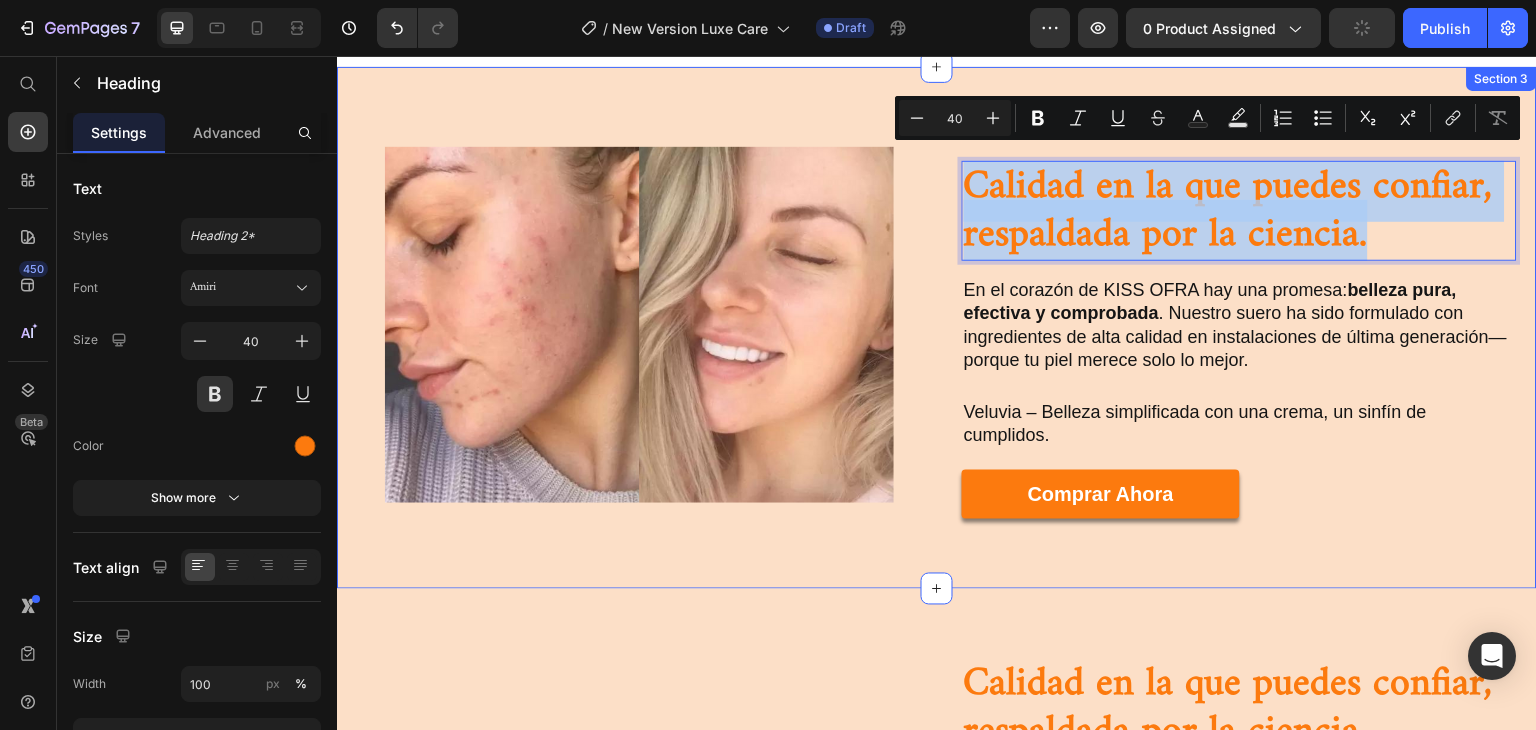 type 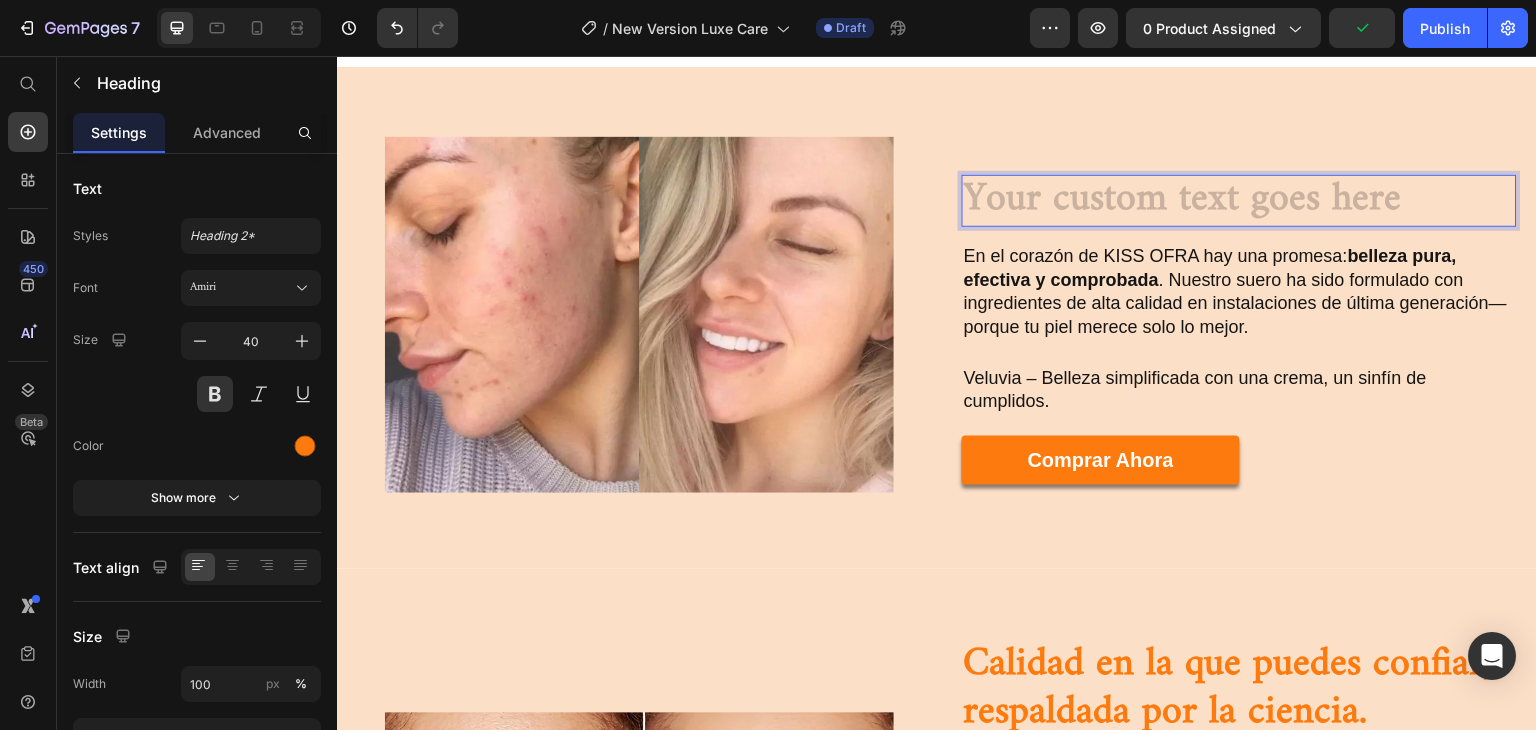 scroll, scrollTop: 1300, scrollLeft: 0, axis: vertical 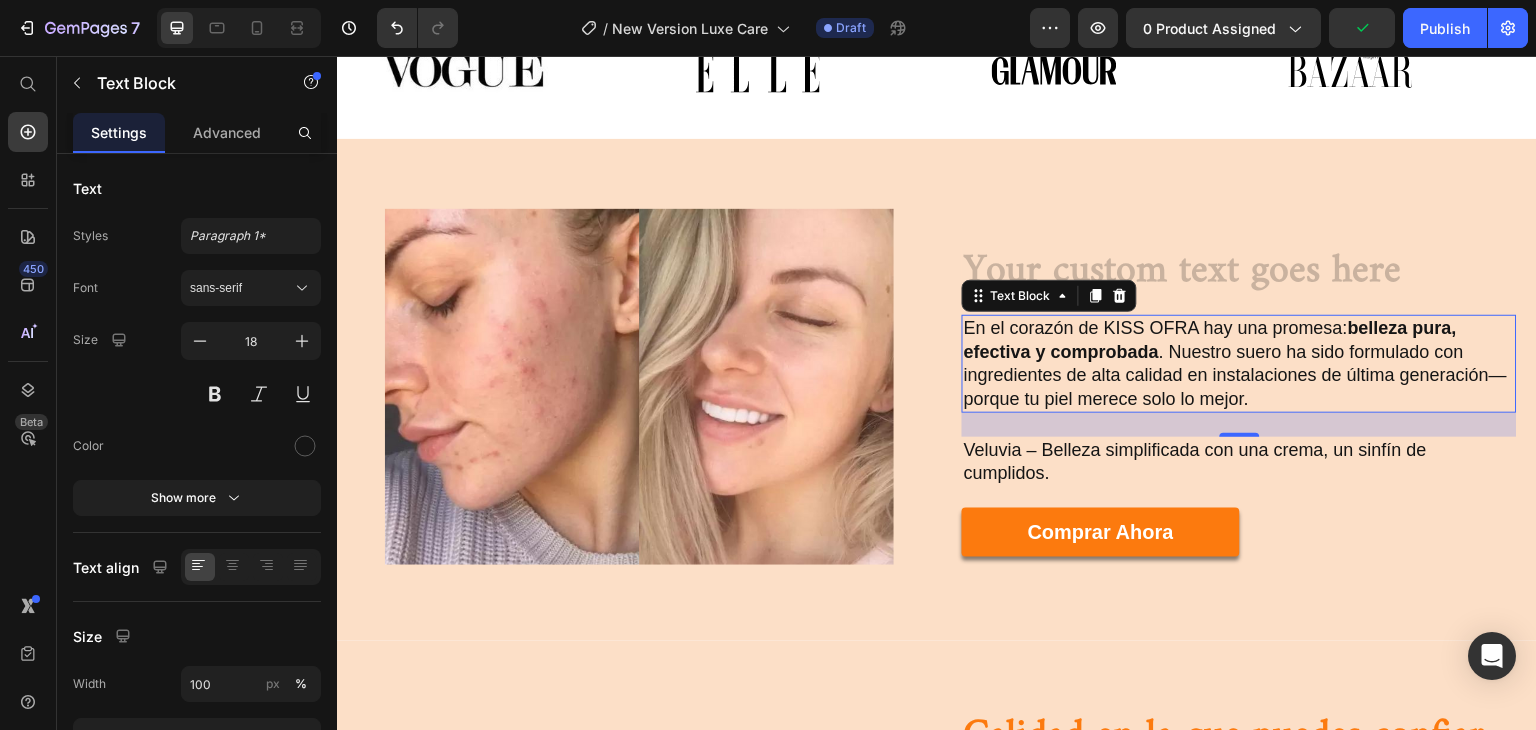 click on "En el corazón de KISS OFRA hay una promesa:  belleza pura, efectiva y comprobada . Nuestro suero ha sido formulado con ingredientes de alta calidad en instalaciones de última generación—porque tu piel merece solo lo mejor." at bounding box center [1239, 364] 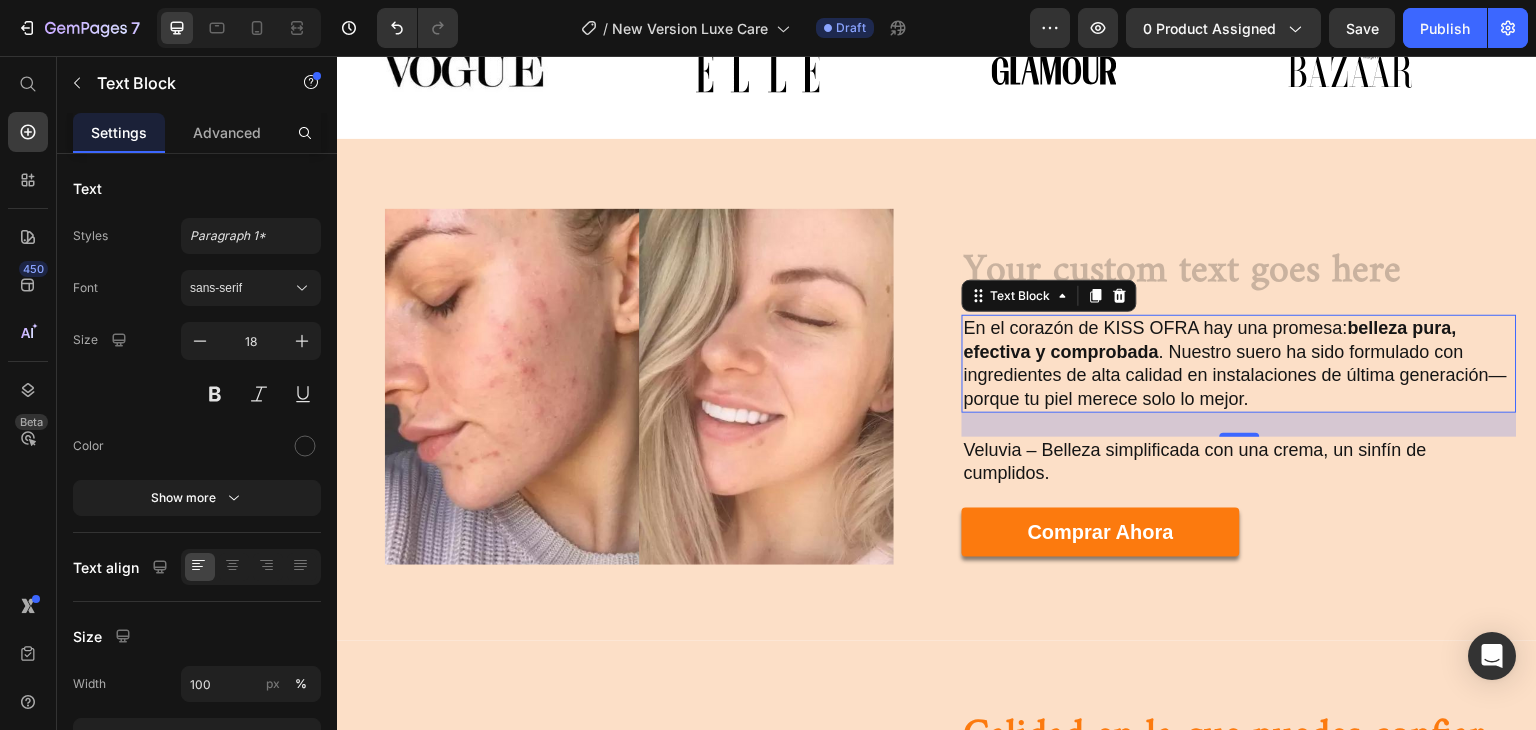 type 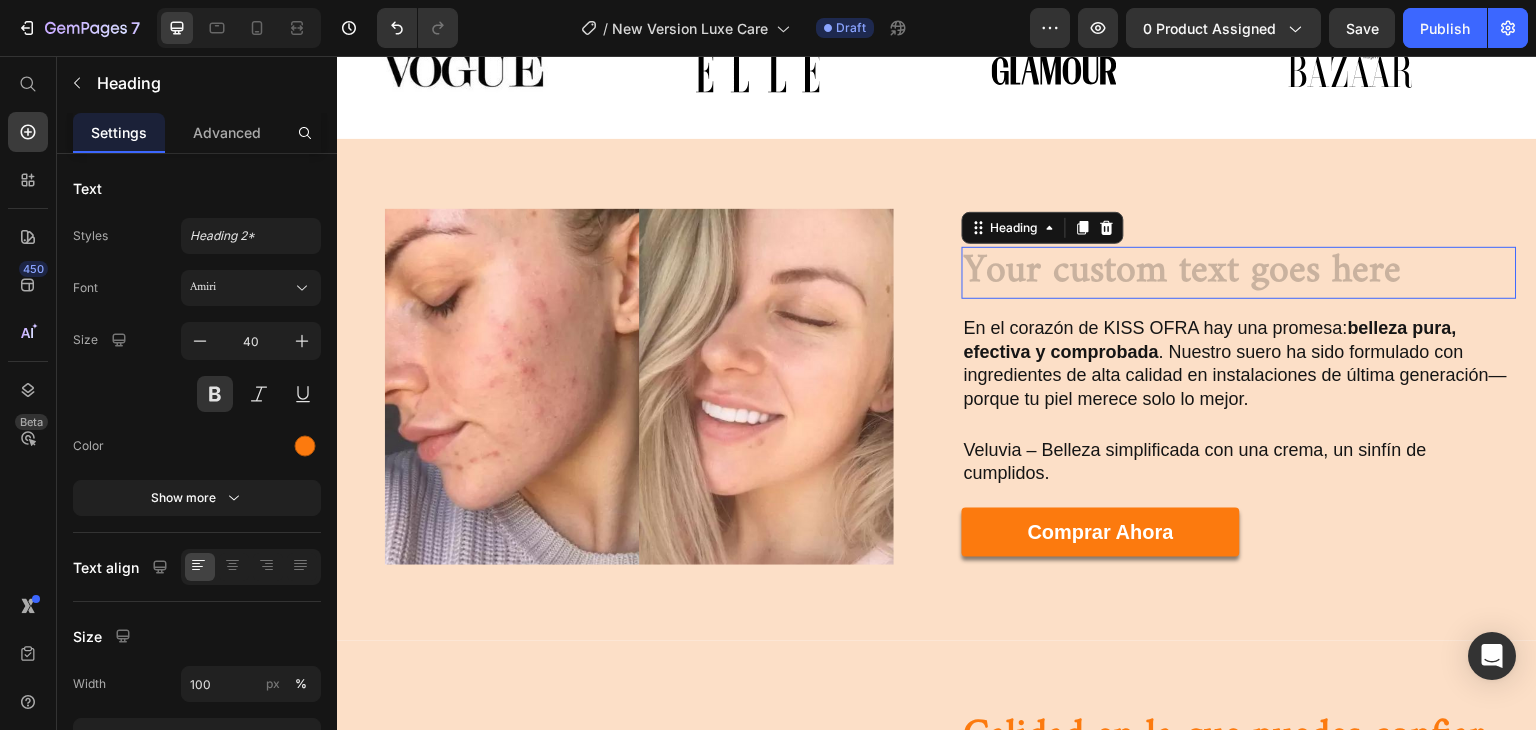 click at bounding box center [1239, 273] 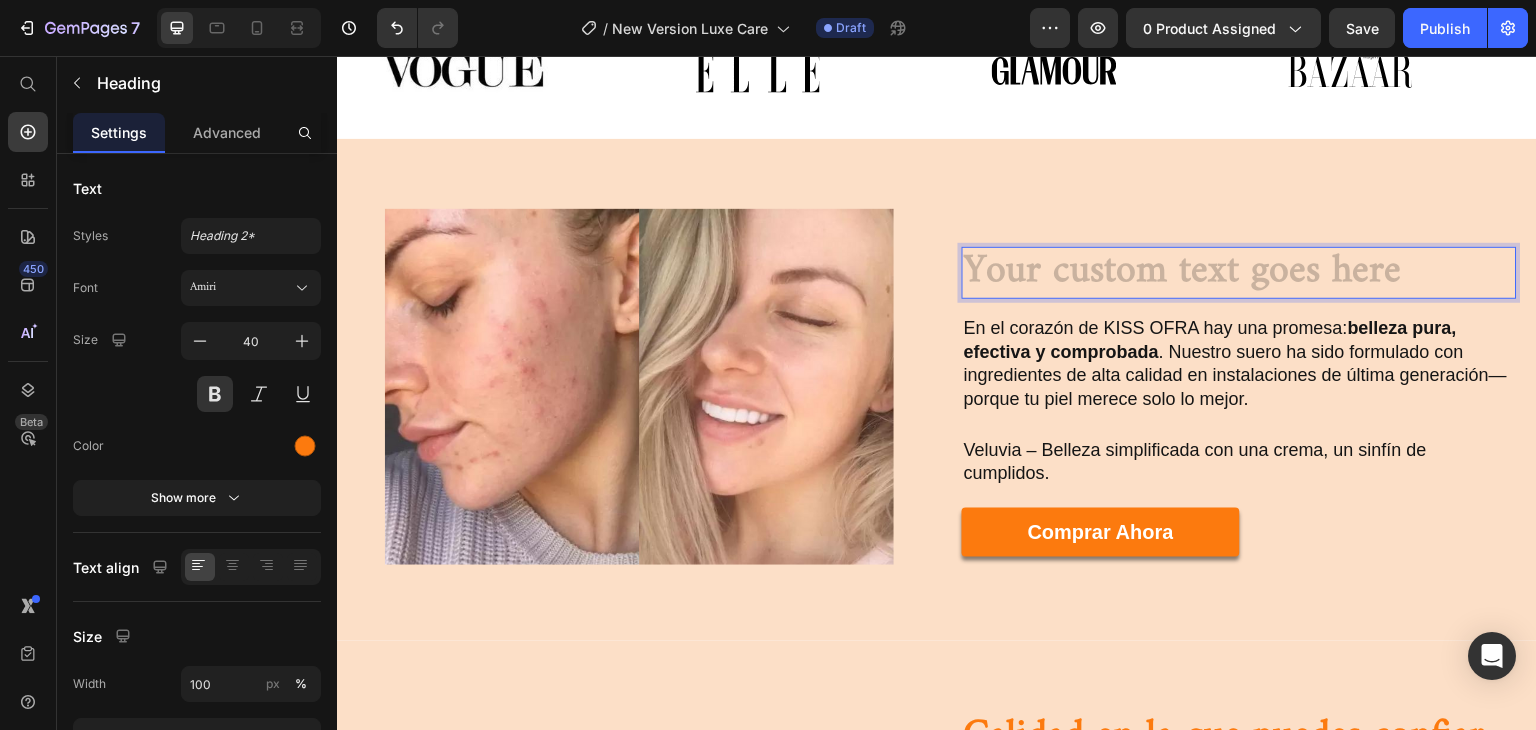 scroll, scrollTop: 1228, scrollLeft: 0, axis: vertical 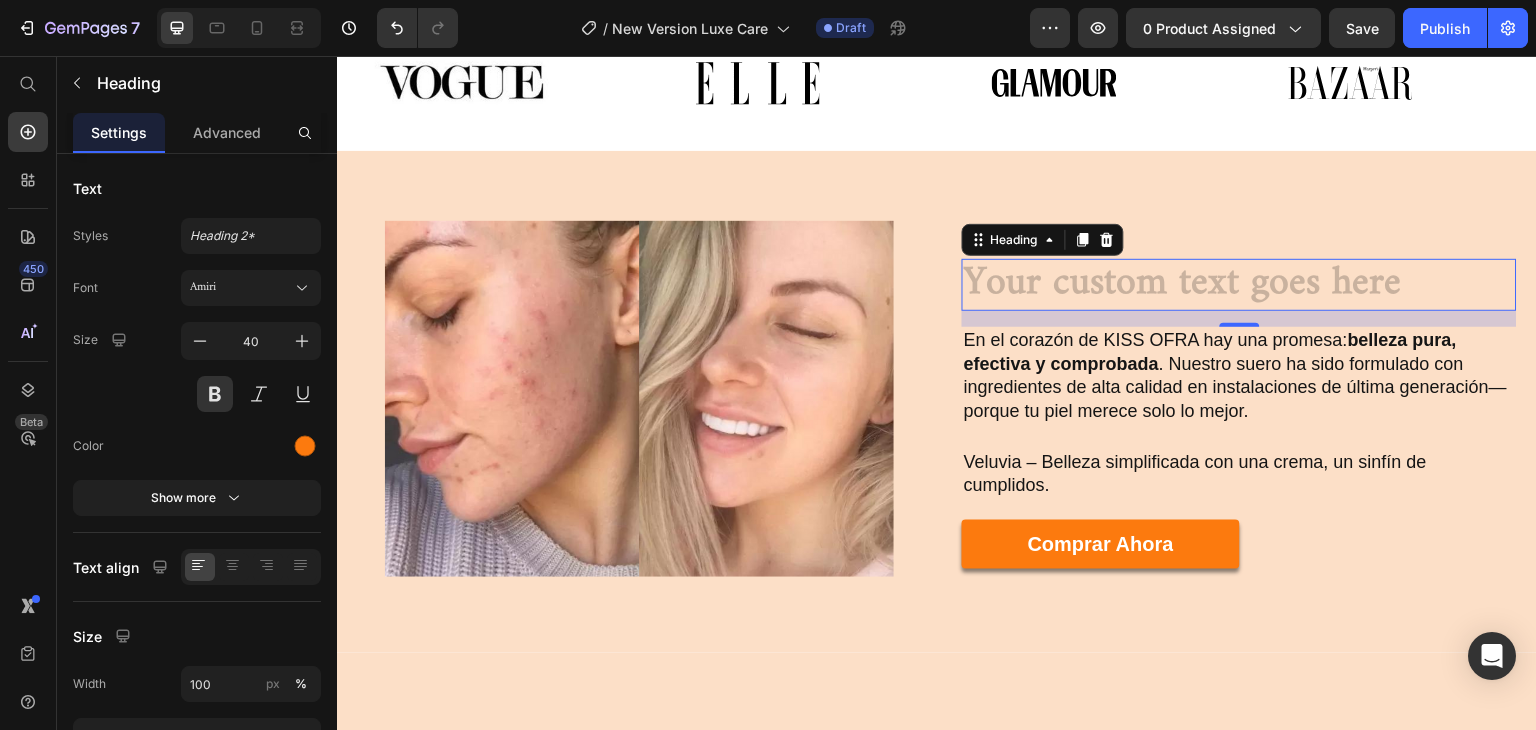 click at bounding box center (1239, 285) 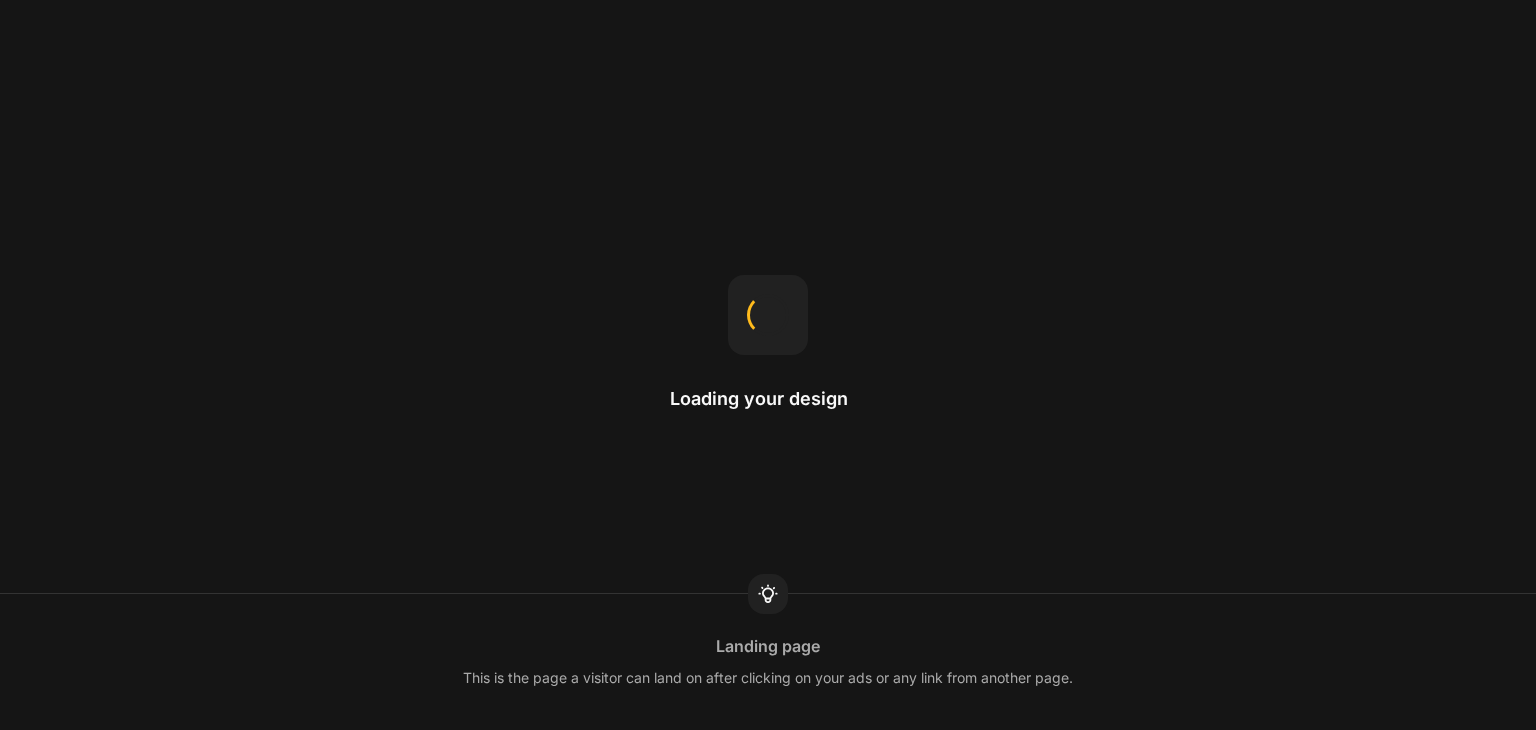 scroll, scrollTop: 0, scrollLeft: 0, axis: both 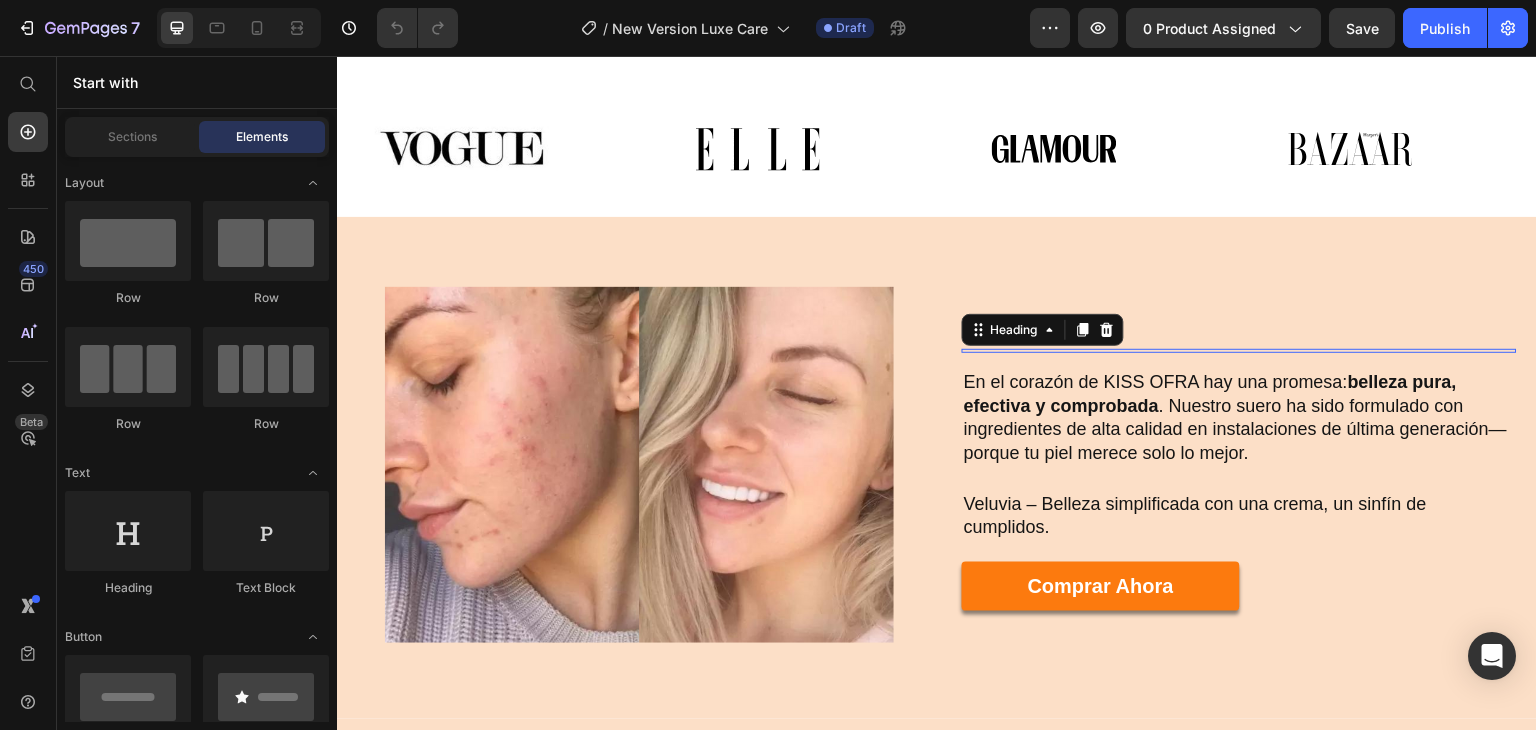 click at bounding box center [1239, 351] 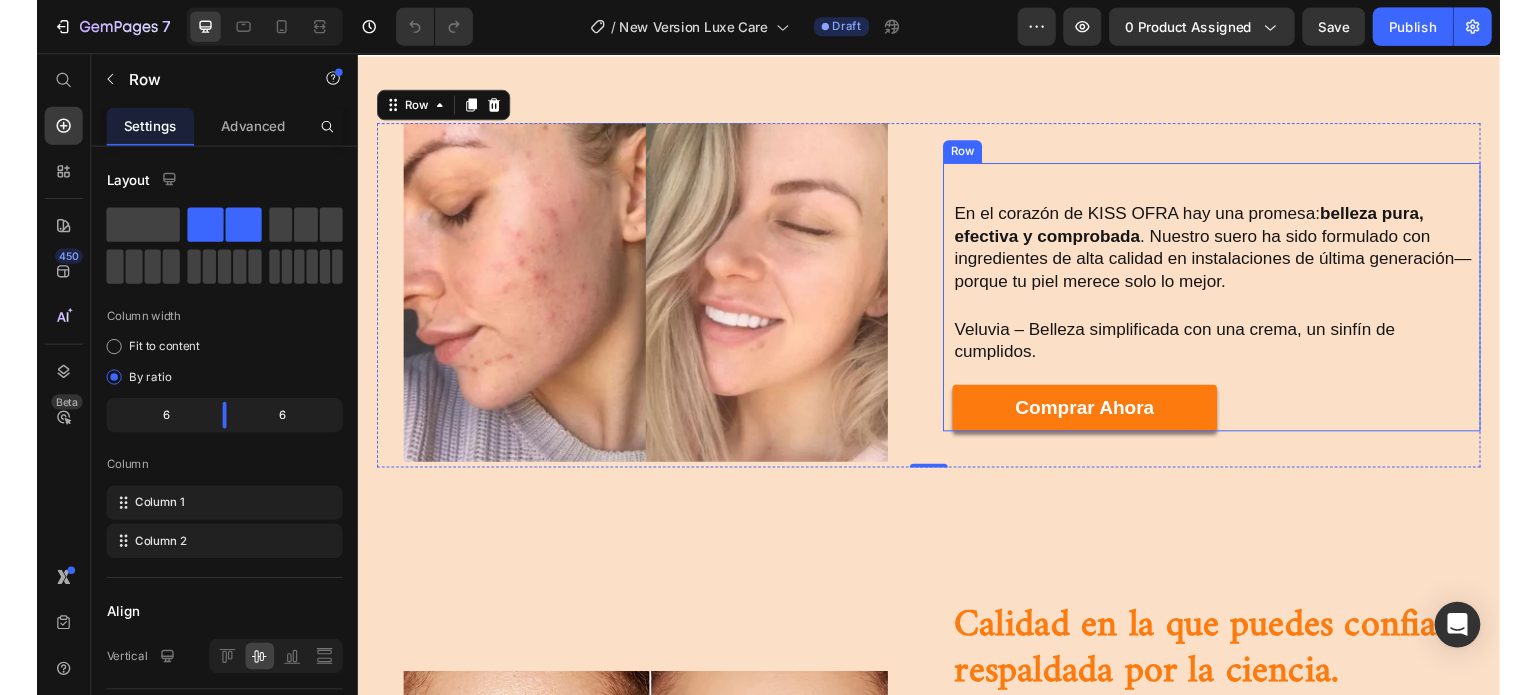 scroll, scrollTop: 1346, scrollLeft: 0, axis: vertical 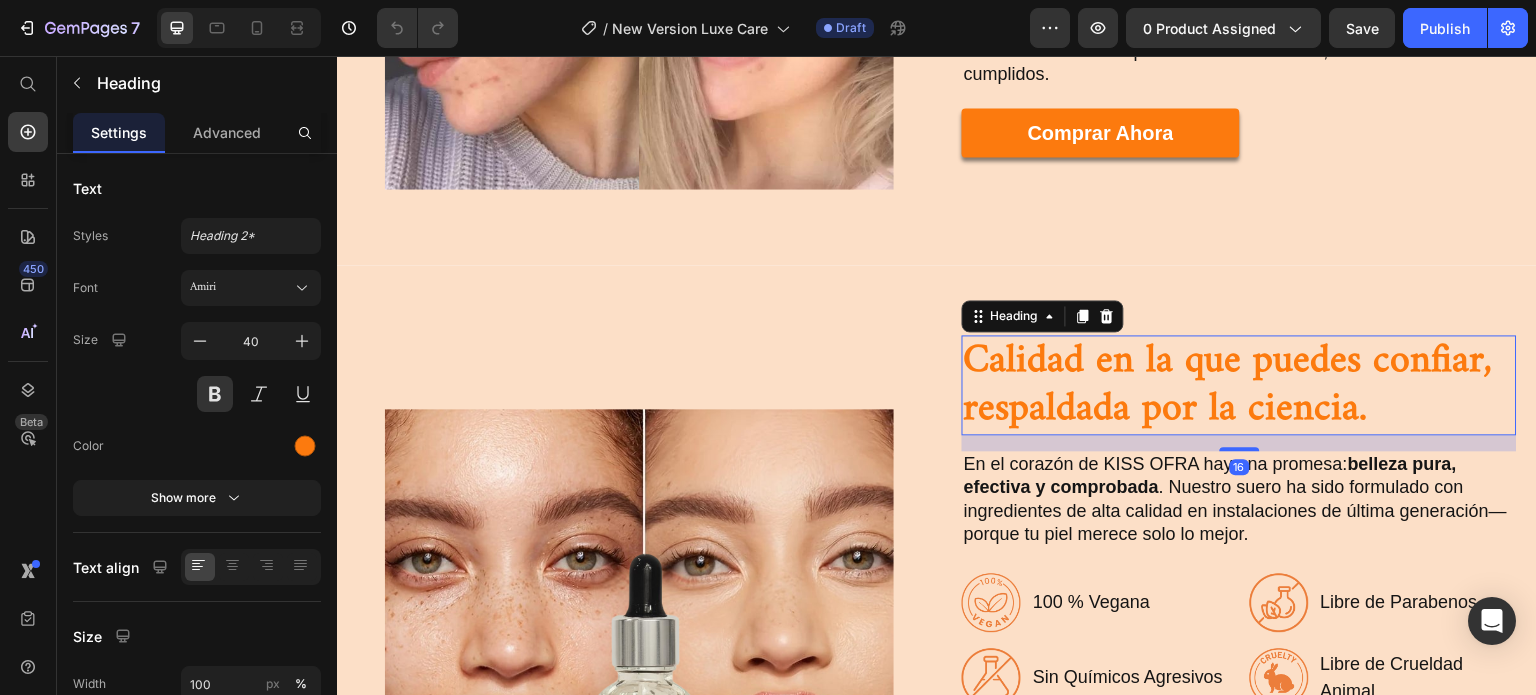 click on "Calidad en la que puedes confiar, respaldada por la ciencia." at bounding box center [1239, 385] 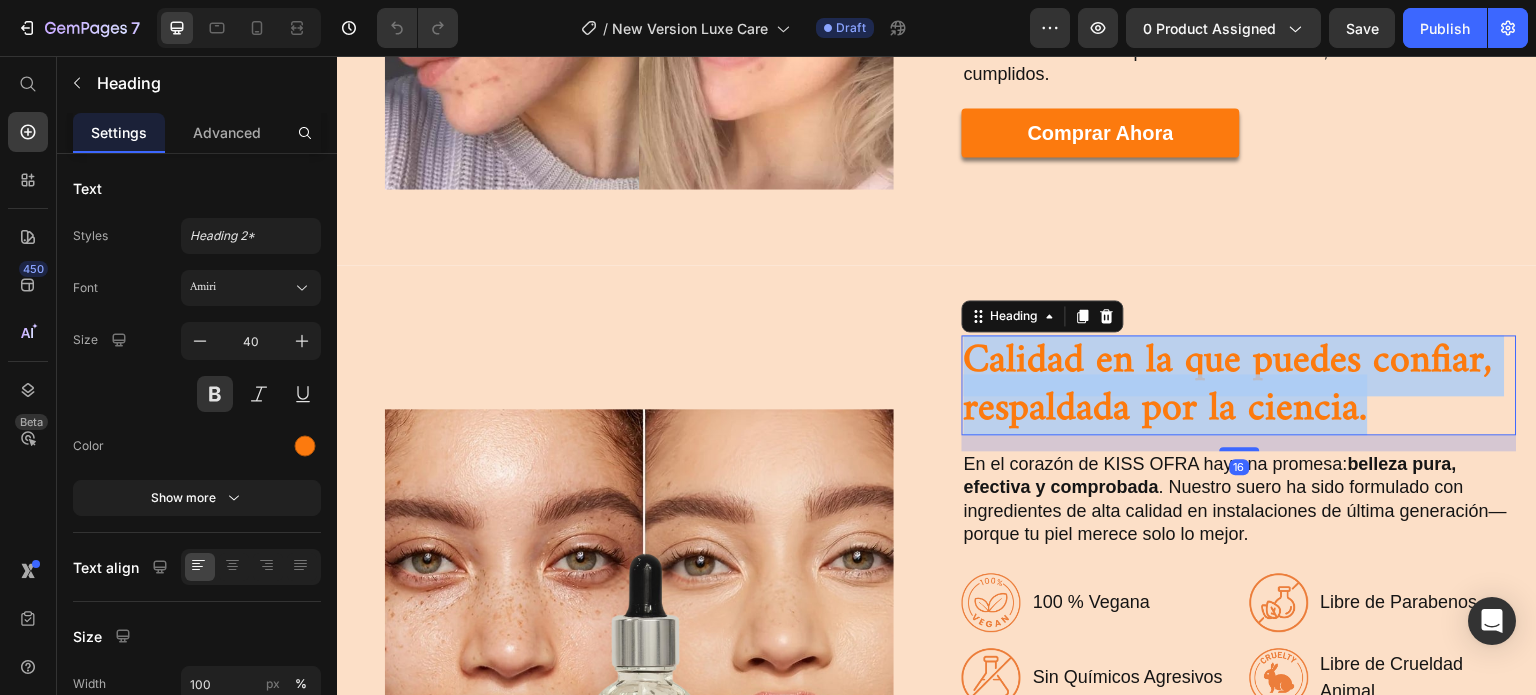click on "Calidad en la que puedes confiar, respaldada por la ciencia." at bounding box center (1239, 385) 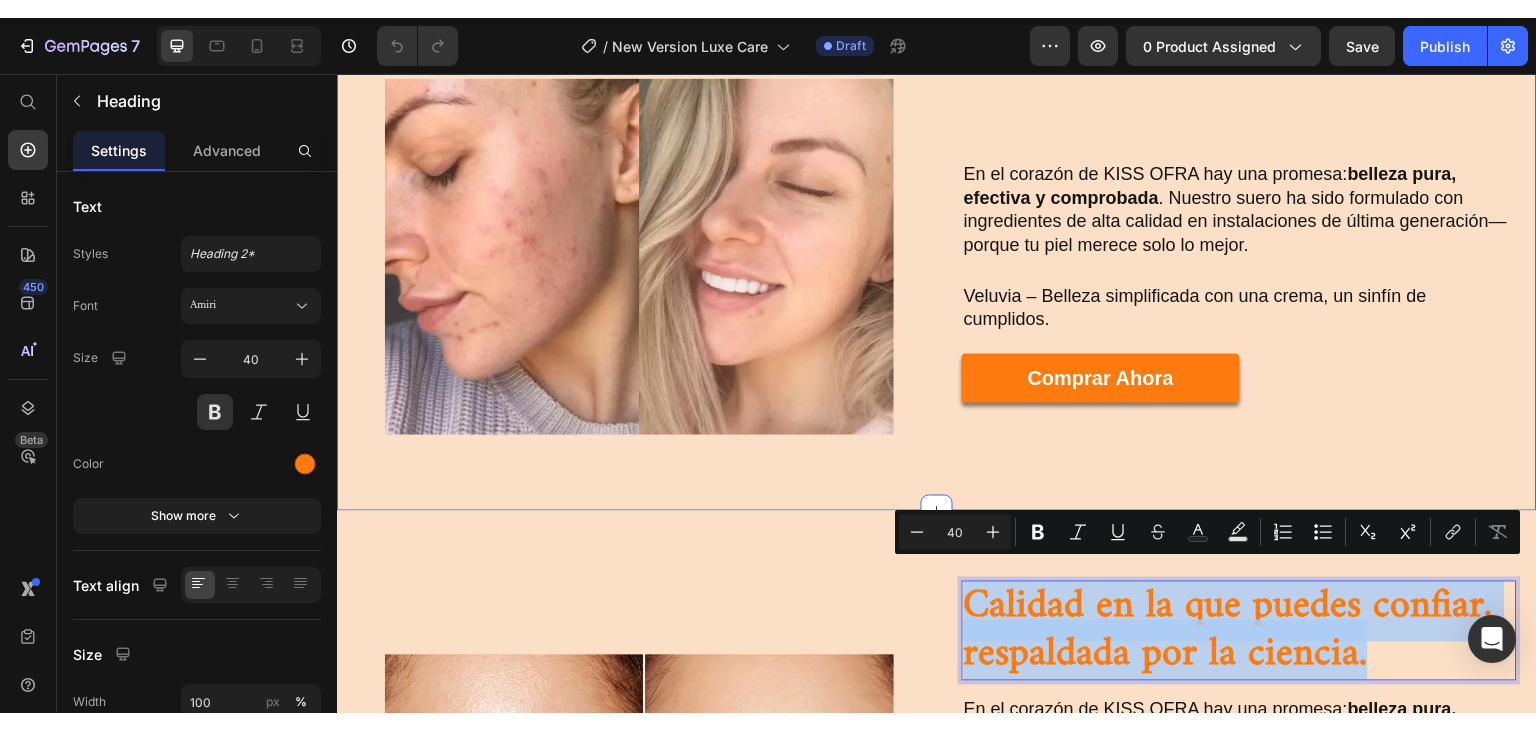 scroll, scrollTop: 1302, scrollLeft: 0, axis: vertical 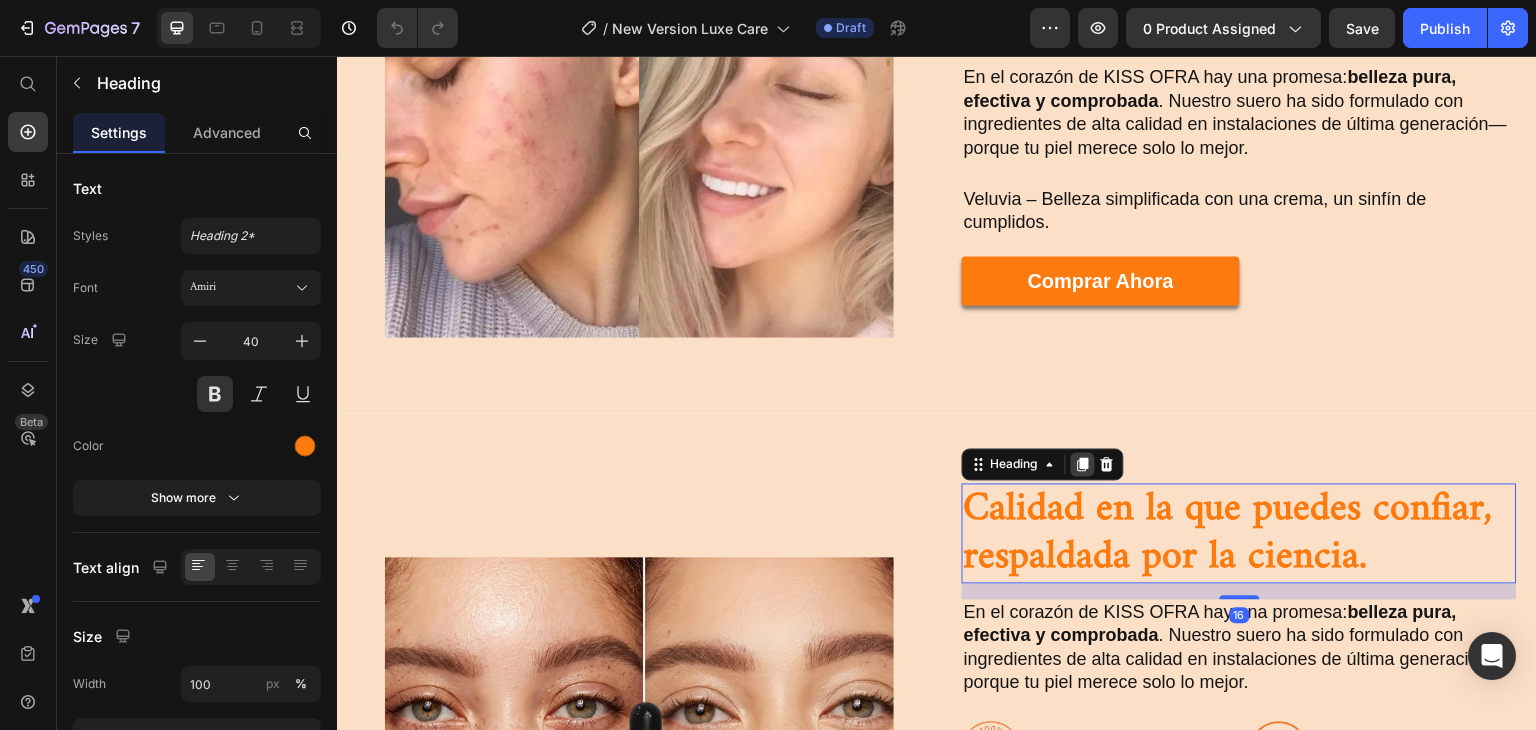 click at bounding box center (1083, 464) 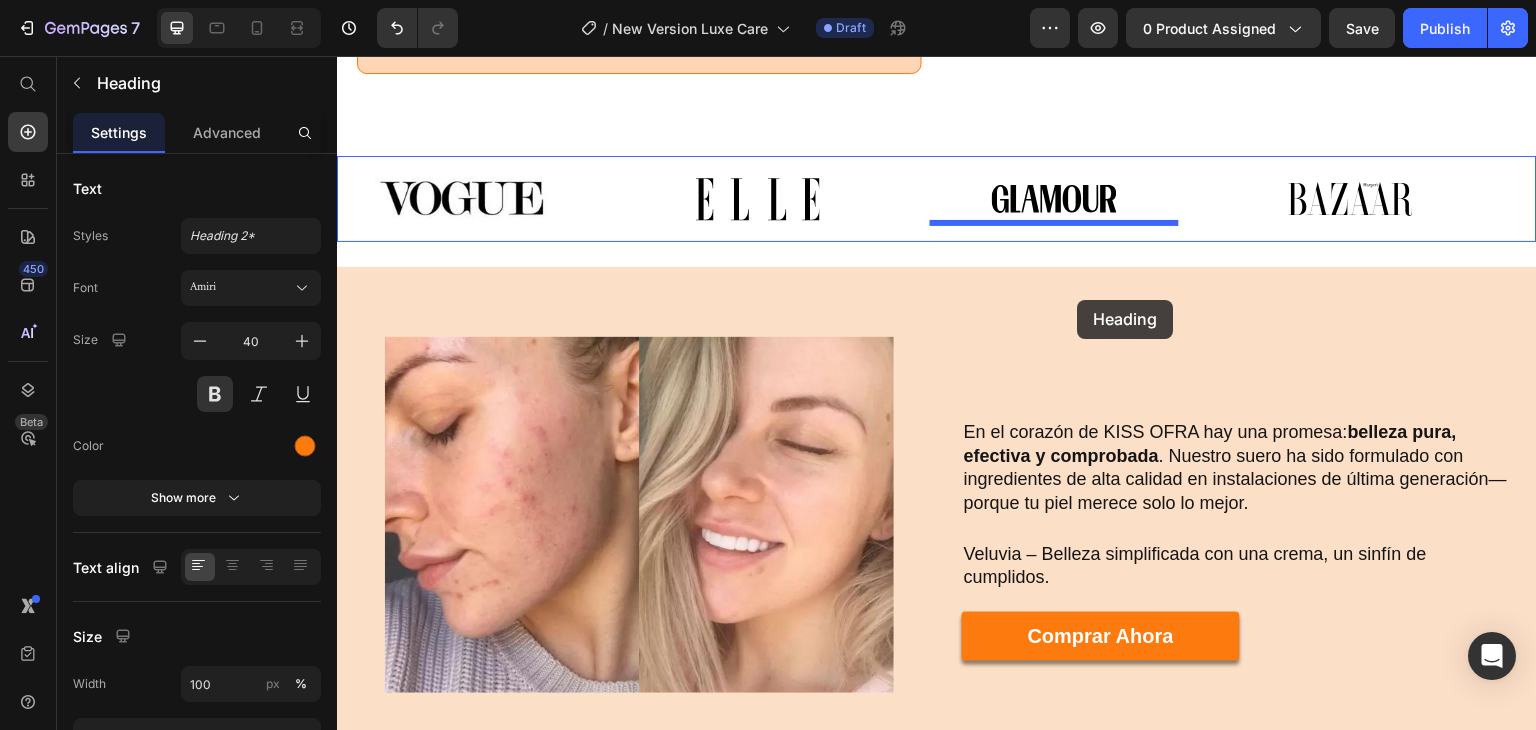 scroll, scrollTop: 1055, scrollLeft: 0, axis: vertical 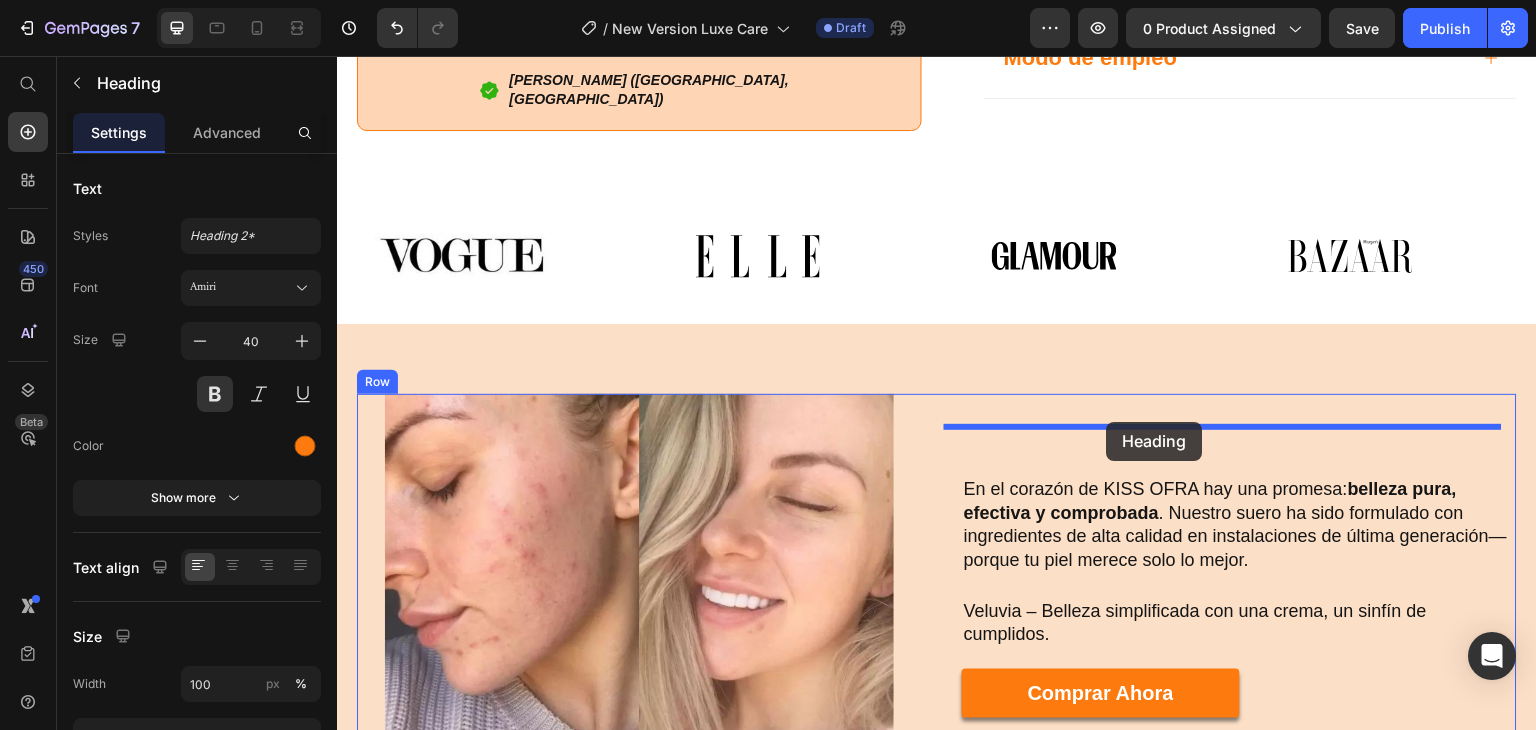 drag, startPoint x: 1118, startPoint y: 521, endPoint x: 1107, endPoint y: 422, distance: 99.60924 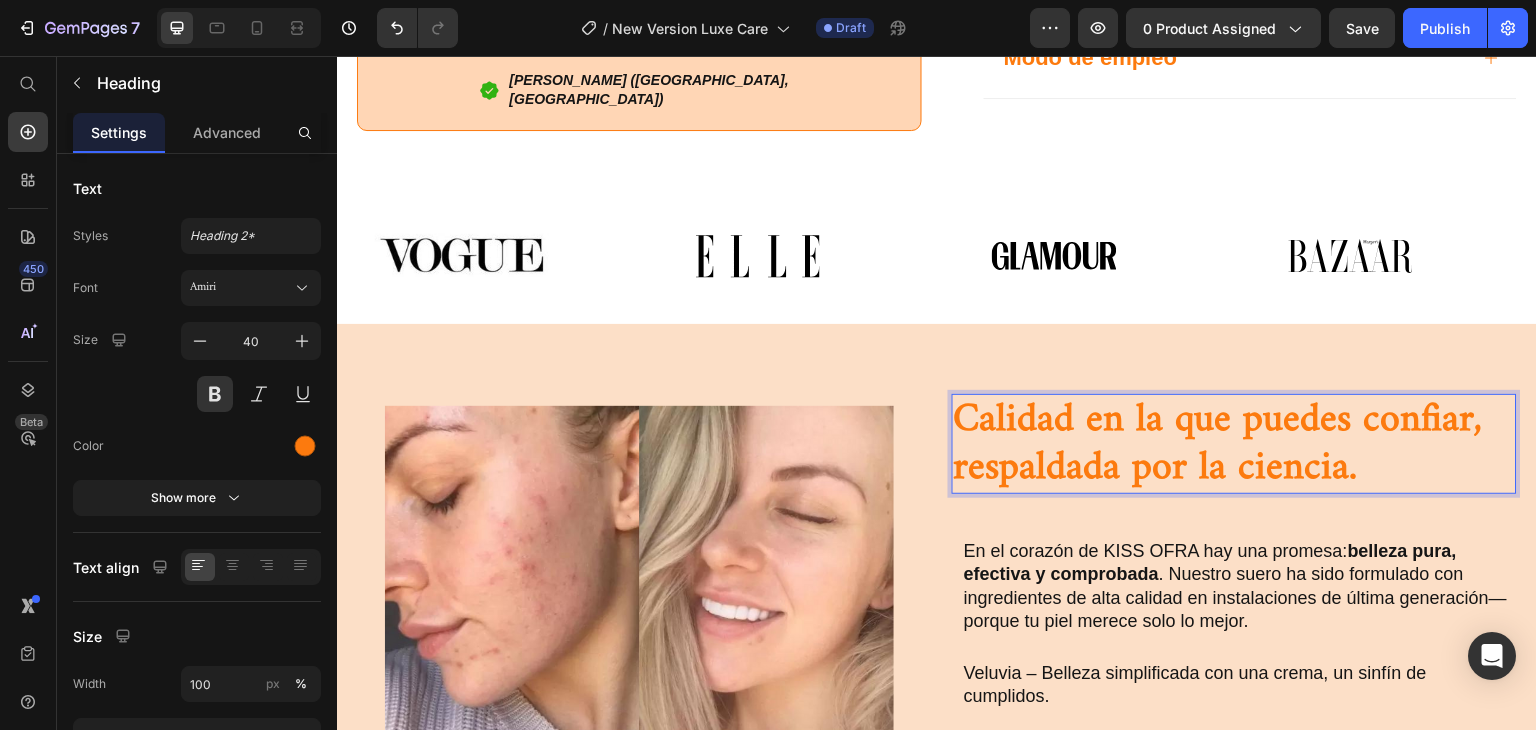 click on "Calidad en la que puedes confiar, respaldada por la ciencia." at bounding box center [1234, 444] 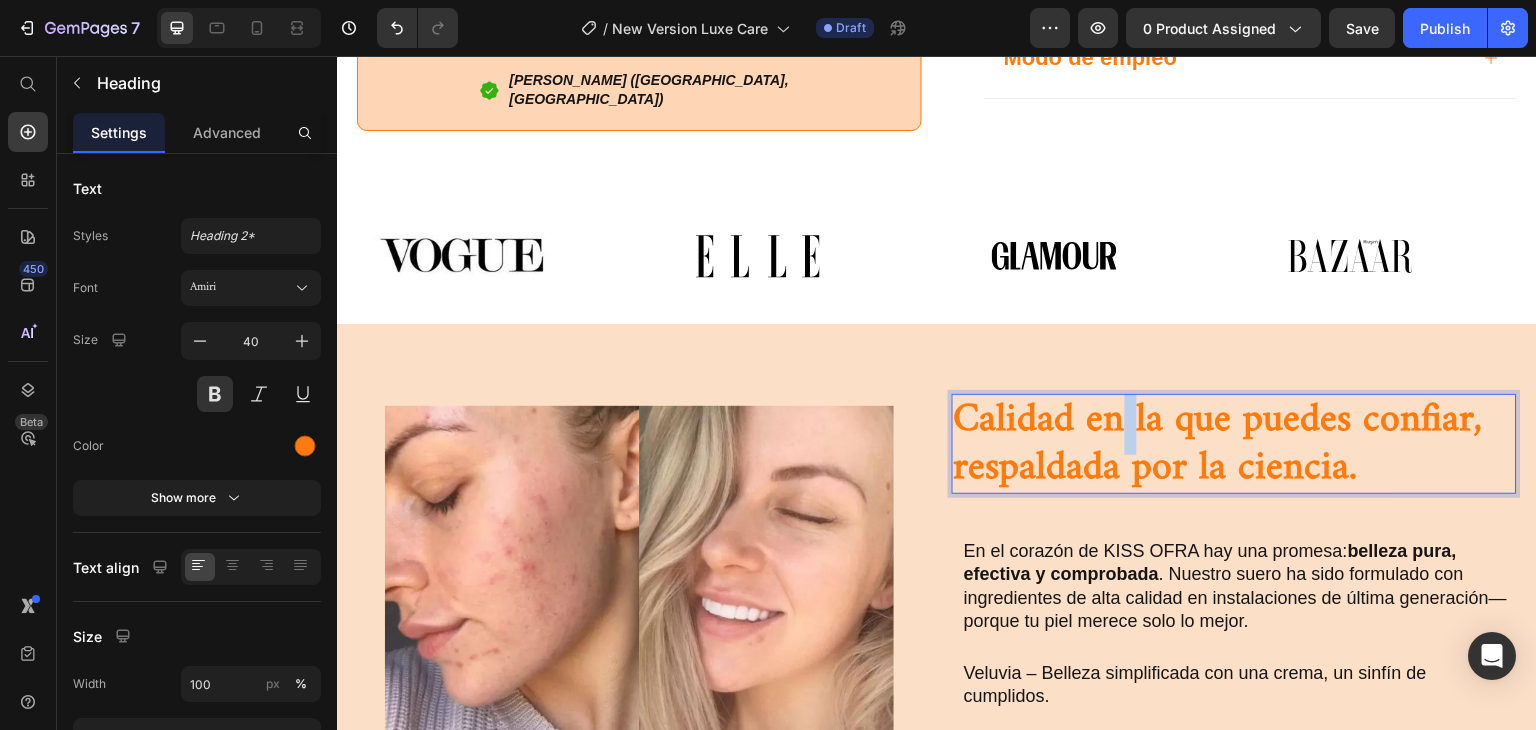 click on "Calidad en la que puedes confiar, respaldada por la ciencia." at bounding box center [1234, 444] 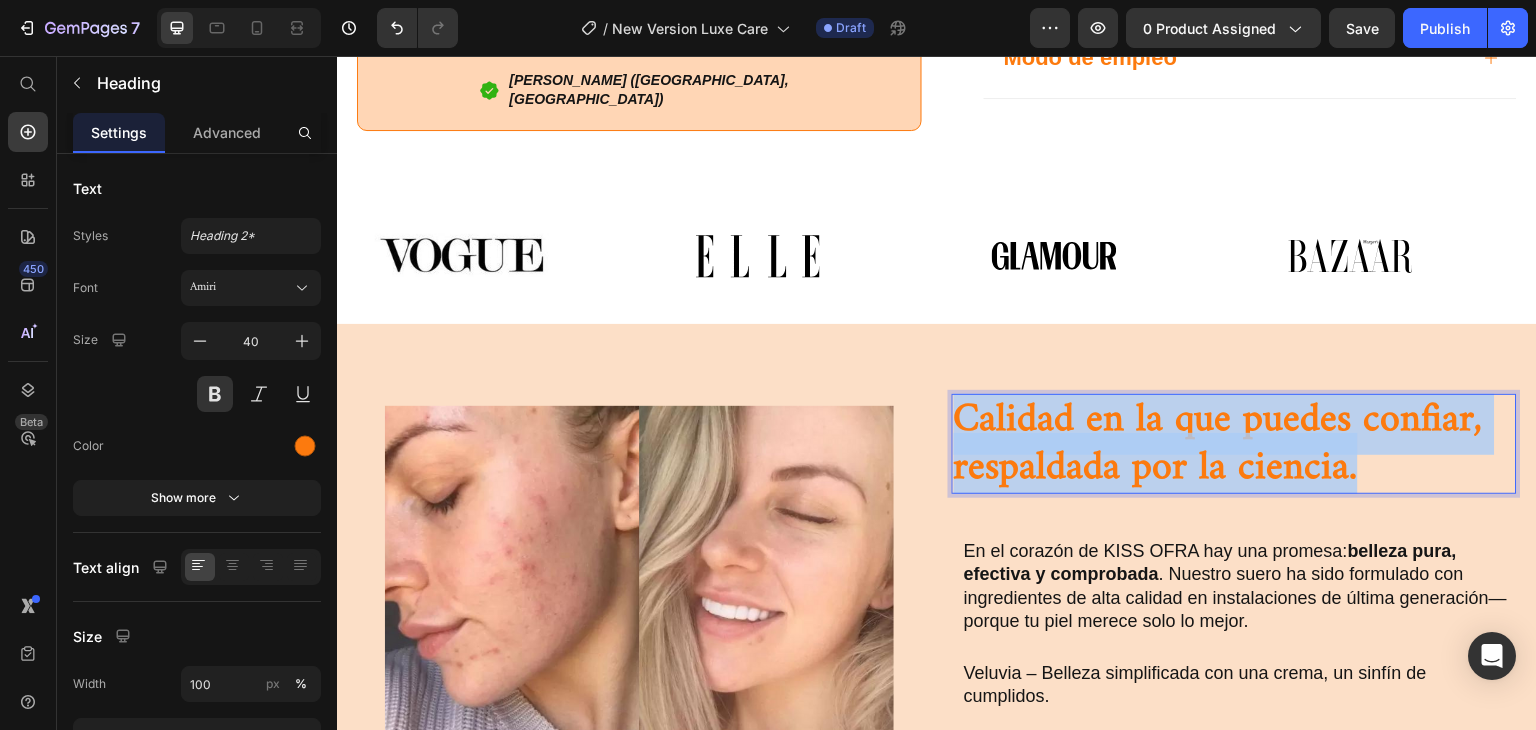 click on "Calidad en la que puedes confiar, respaldada por la ciencia." at bounding box center [1234, 444] 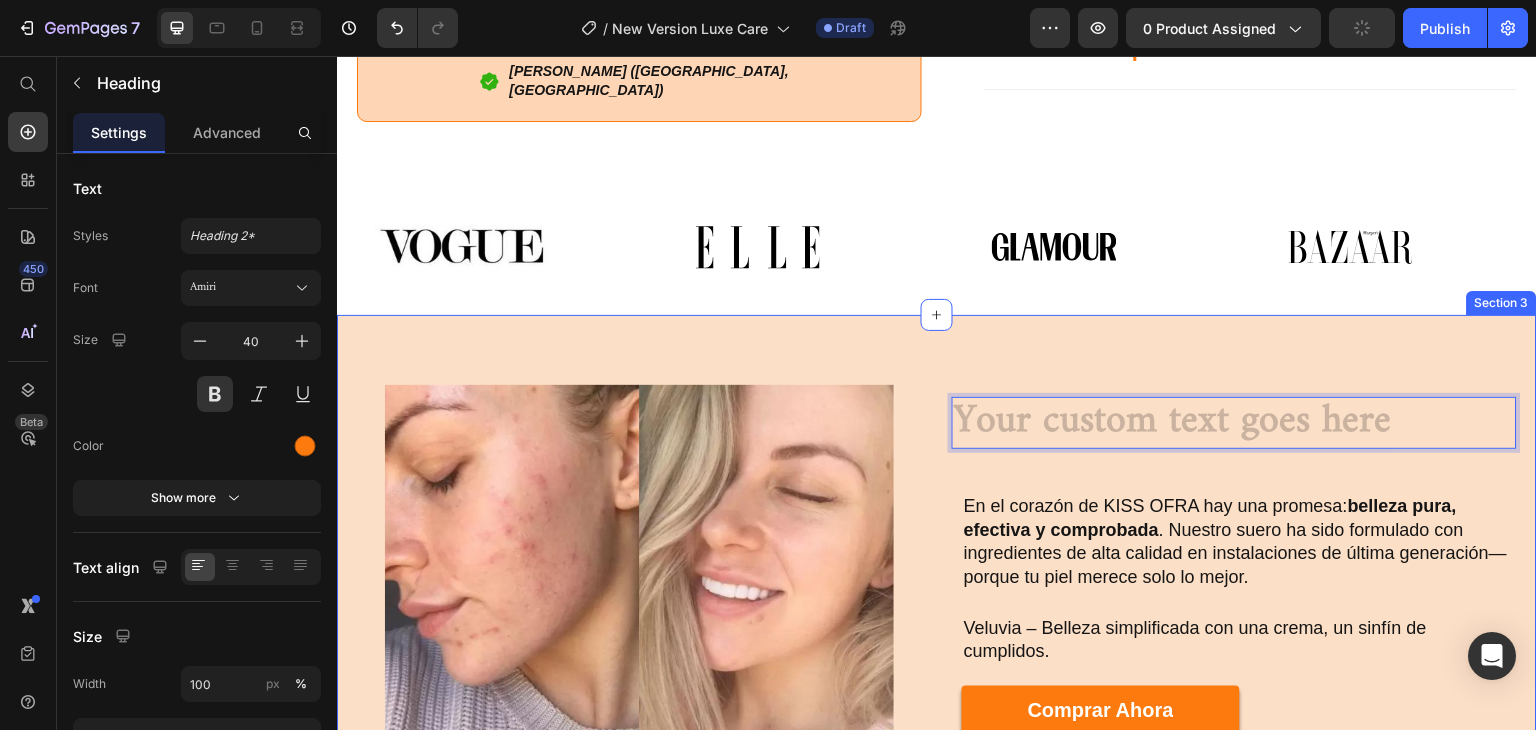 scroll, scrollTop: 1040, scrollLeft: 0, axis: vertical 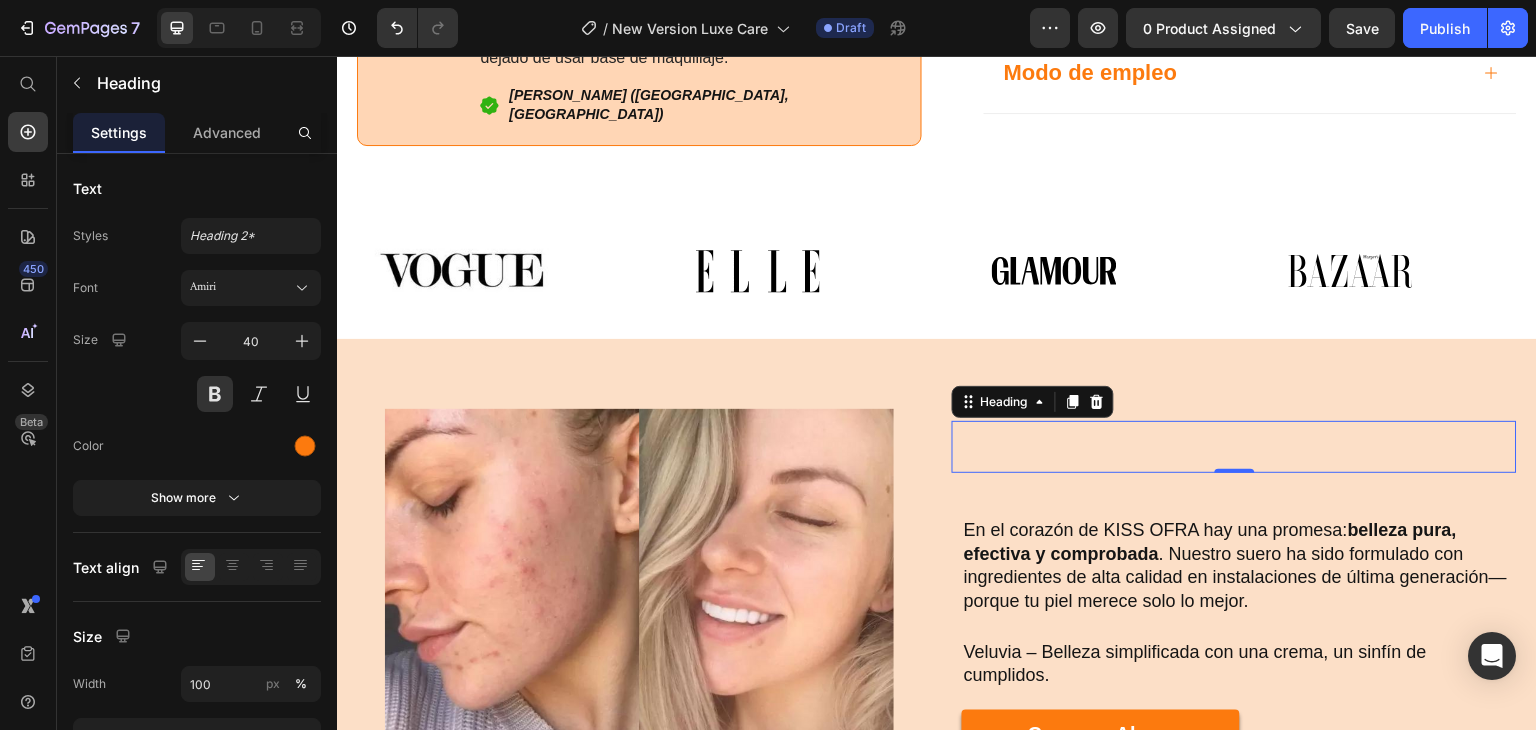 click at bounding box center [1234, 447] 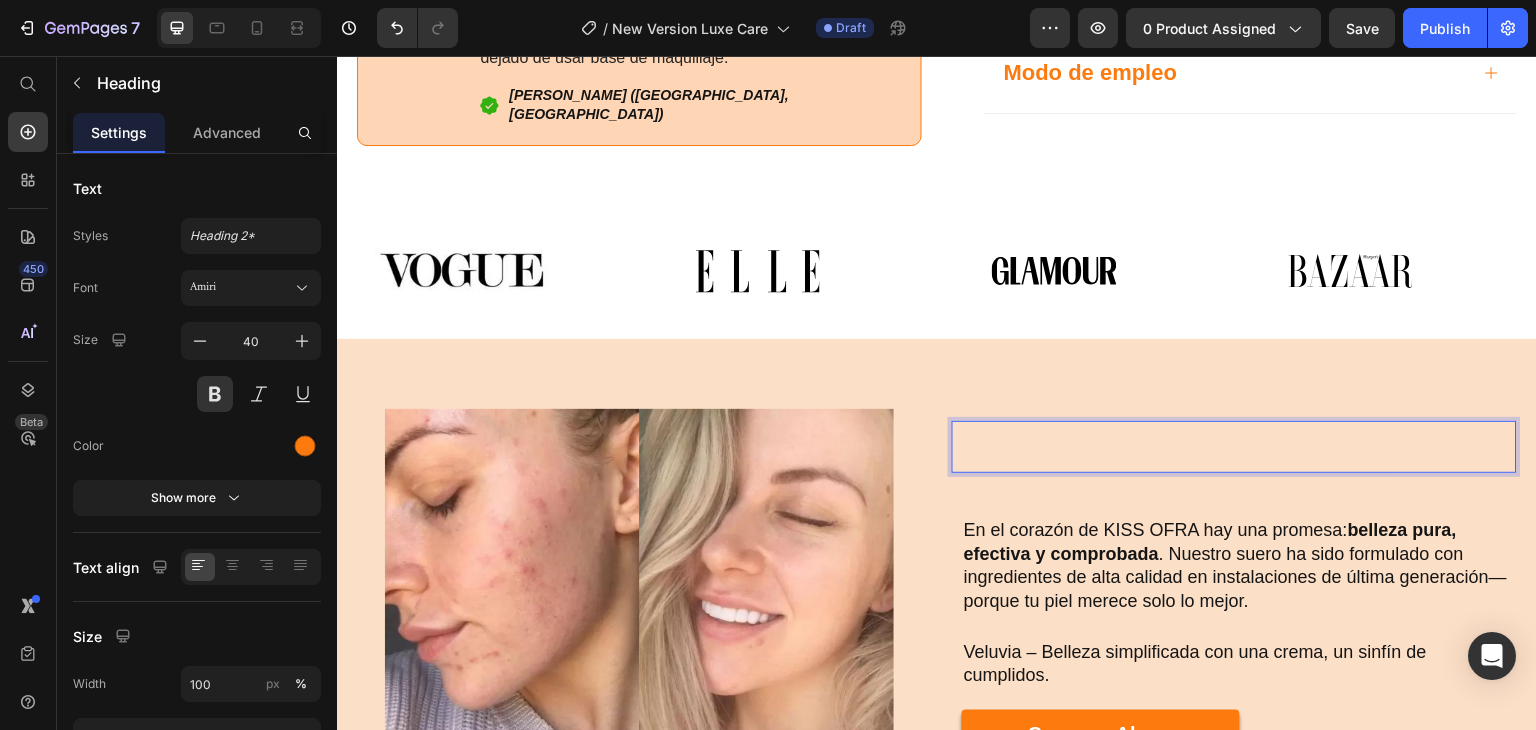 type 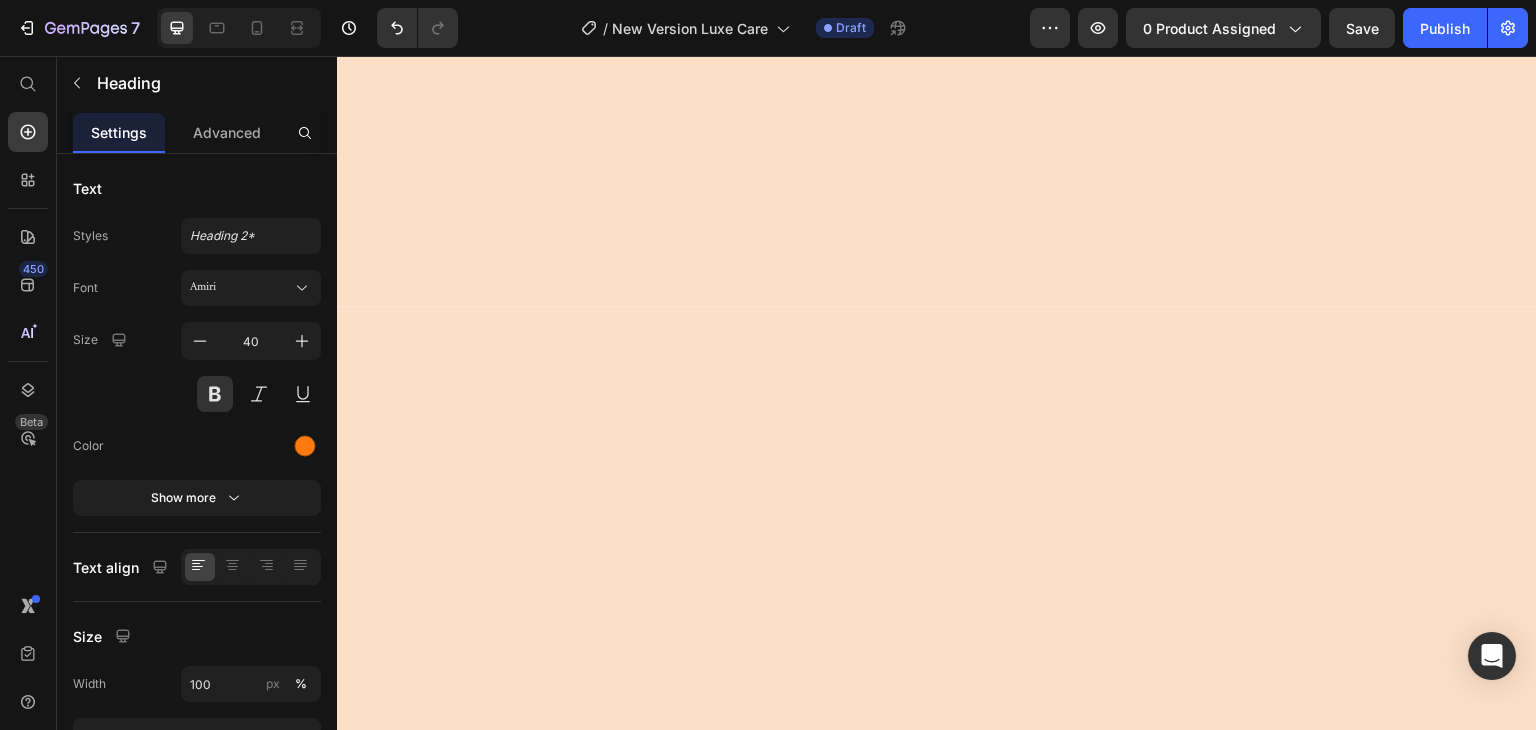 scroll, scrollTop: 0, scrollLeft: 0, axis: both 